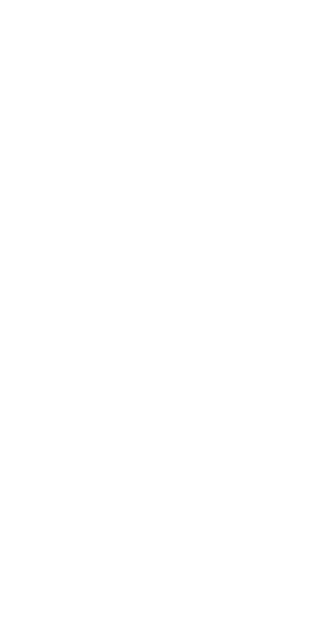 scroll, scrollTop: 0, scrollLeft: 0, axis: both 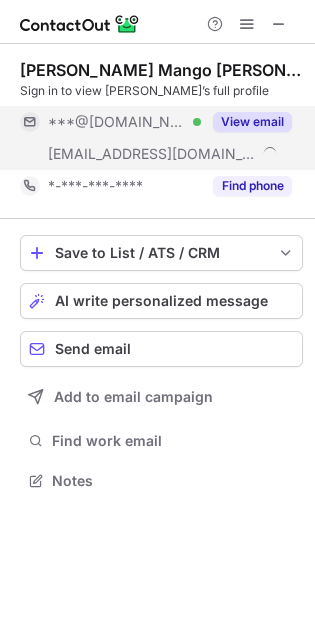 click on "View email" at bounding box center (246, 122) 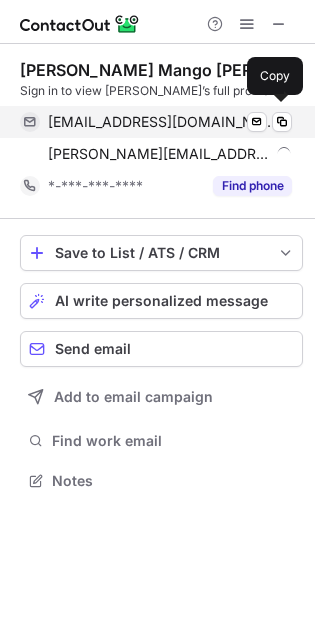click on "cpmango7@gmail.com Verified Send email Copy" at bounding box center [156, 122] 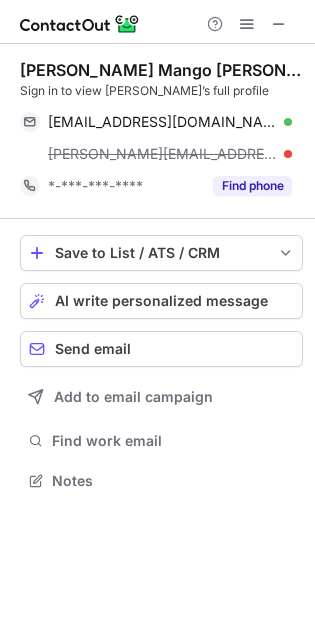 click on "Christina Mango Snethen" at bounding box center [161, 70] 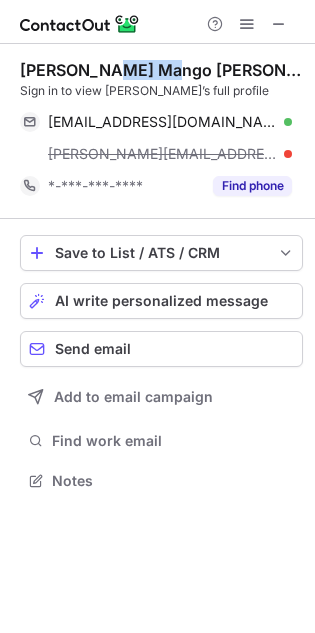 click on "Christina Mango Snethen" at bounding box center [161, 70] 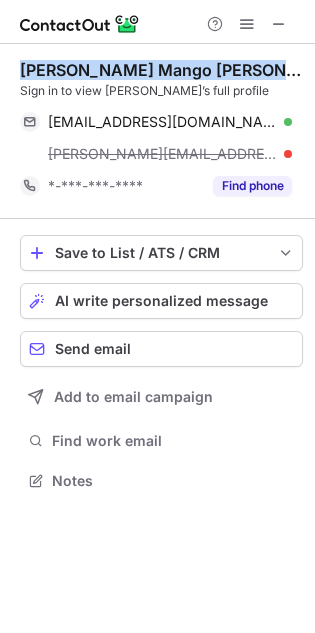 click on "Christina Mango Snethen" at bounding box center (161, 70) 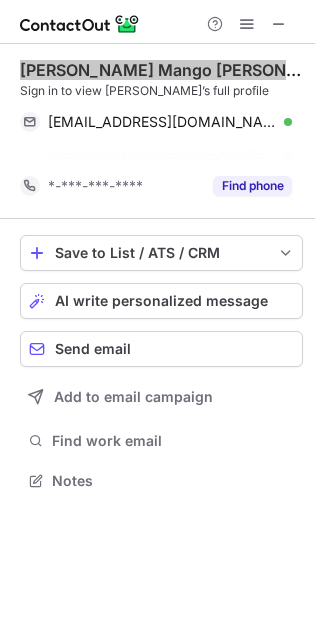 scroll, scrollTop: 435, scrollLeft: 315, axis: both 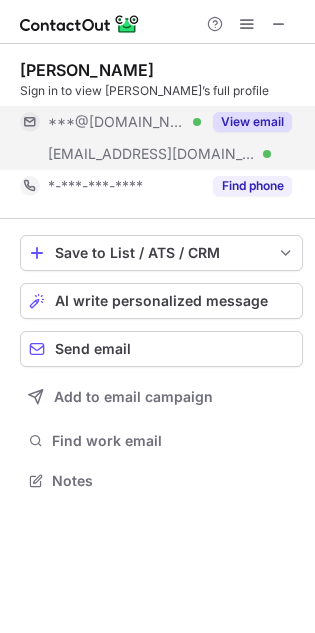 click on "View email" at bounding box center (246, 122) 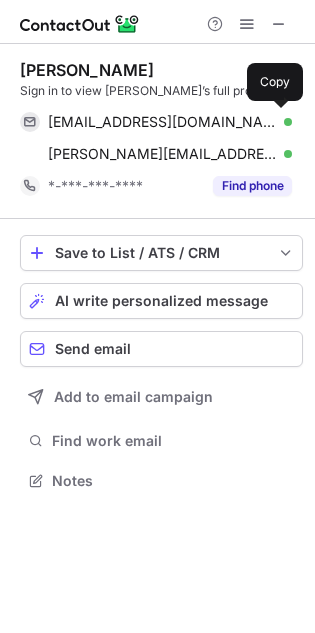 click at bounding box center (282, 122) 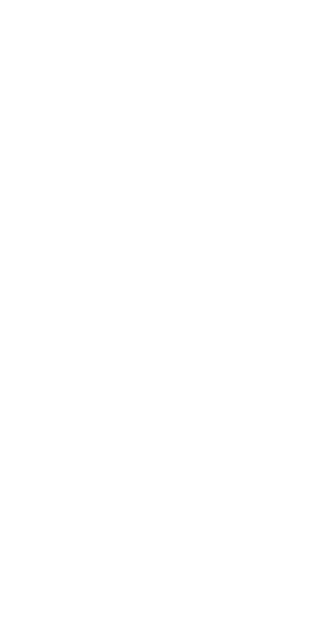scroll, scrollTop: 0, scrollLeft: 0, axis: both 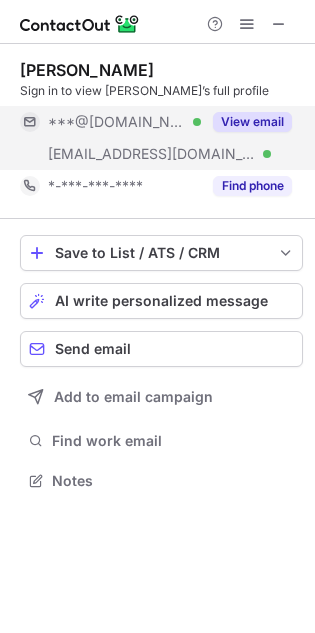 click on "View email" at bounding box center (252, 122) 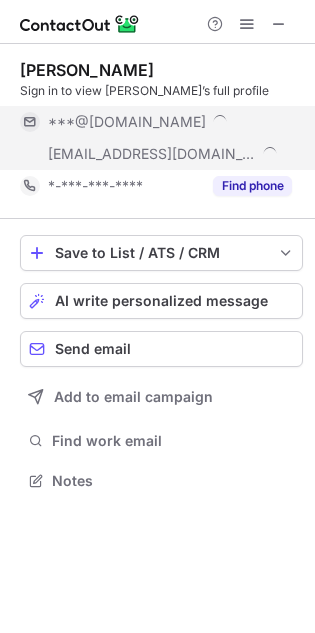 scroll, scrollTop: 9, scrollLeft: 9, axis: both 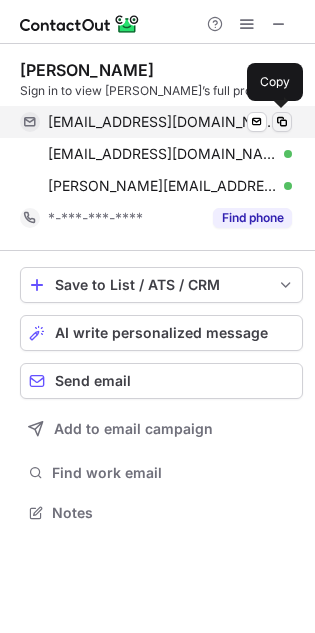 click at bounding box center (282, 122) 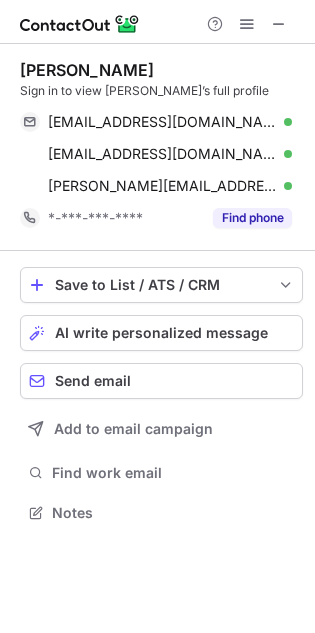 click on "Chloe Suszynski" at bounding box center [87, 70] 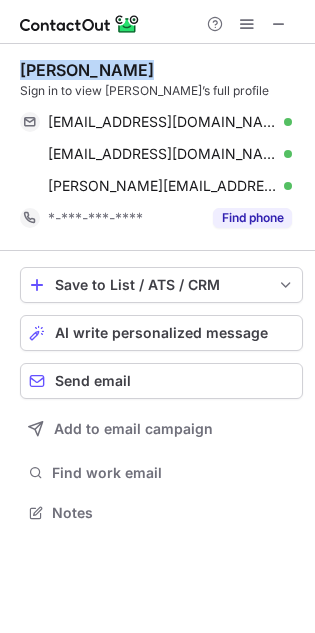 click on "Chloe Suszynski" at bounding box center (87, 70) 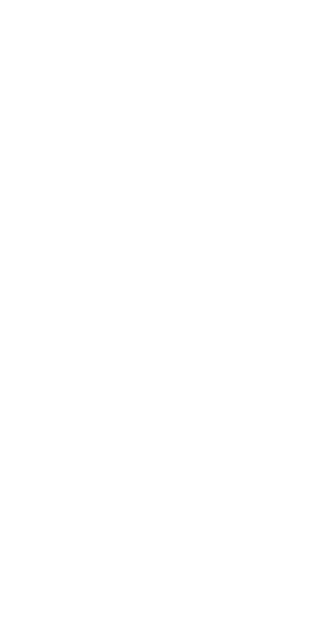 scroll, scrollTop: 0, scrollLeft: 0, axis: both 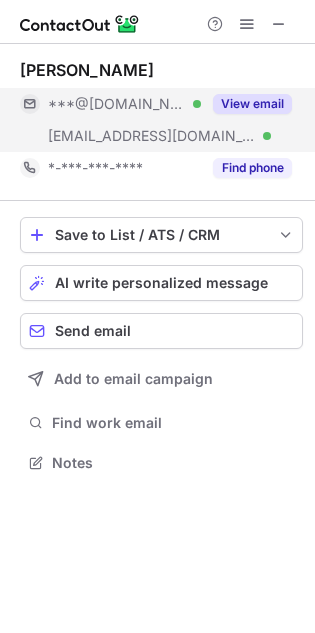 click on "View email" at bounding box center (252, 104) 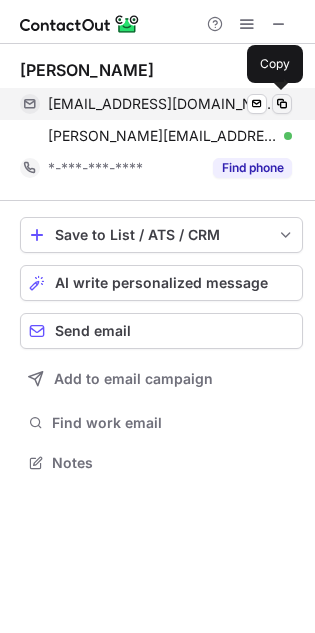 click at bounding box center [282, 104] 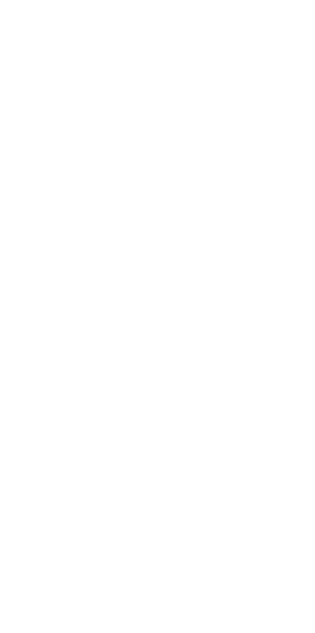 scroll, scrollTop: 0, scrollLeft: 0, axis: both 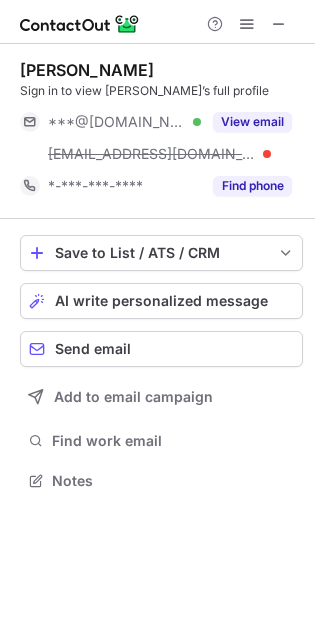 click on "[PERSON_NAME] Sign in to view [PERSON_NAME]’s full profile ***@[DOMAIN_NAME] Verified [EMAIL_ADDRESS][DOMAIN_NAME] View email *-***-***-**** Find phone" at bounding box center [161, 131] 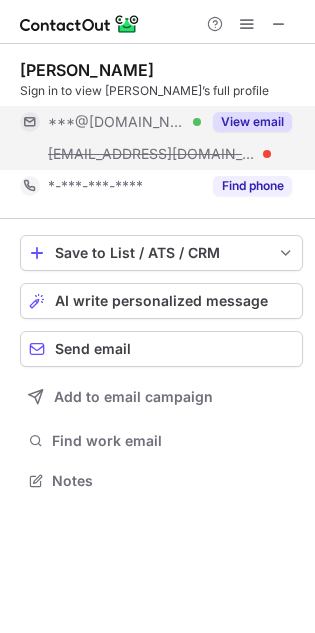 click on "View email" at bounding box center [252, 122] 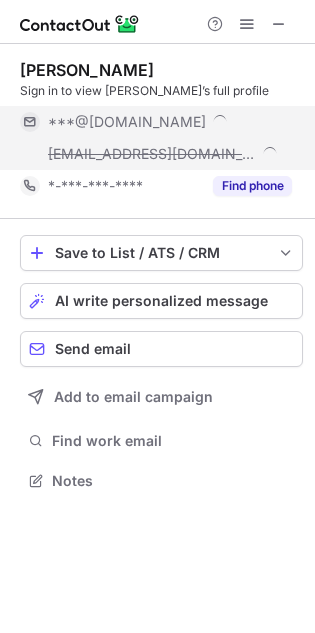 scroll, scrollTop: 9, scrollLeft: 9, axis: both 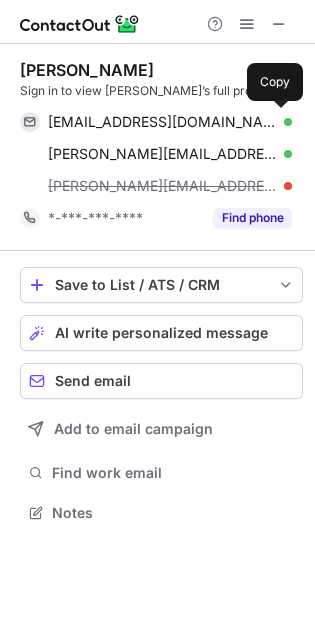 click at bounding box center [282, 122] 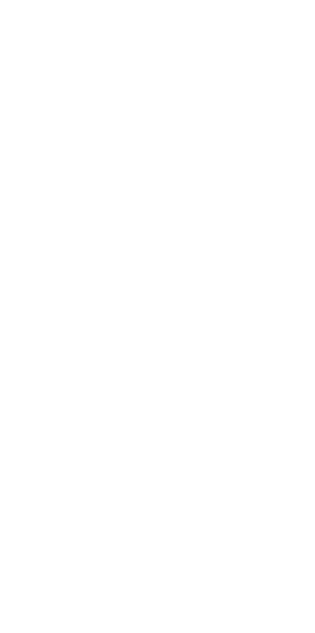 scroll, scrollTop: 0, scrollLeft: 0, axis: both 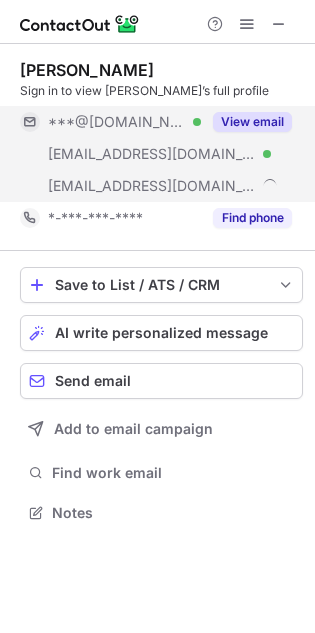 click on "View email" at bounding box center [252, 122] 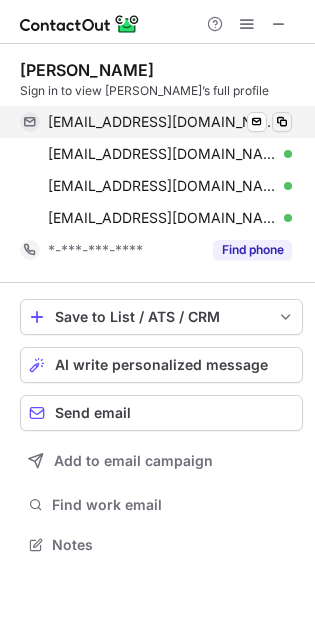 scroll, scrollTop: 9, scrollLeft: 9, axis: both 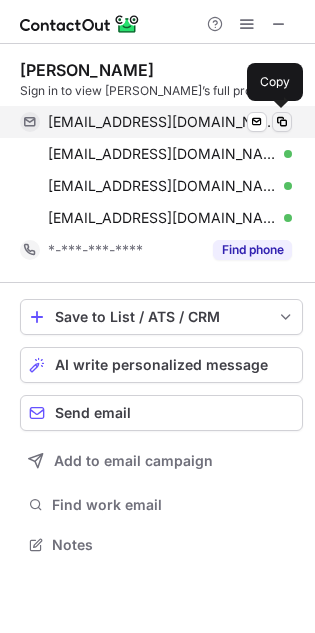 click at bounding box center [282, 122] 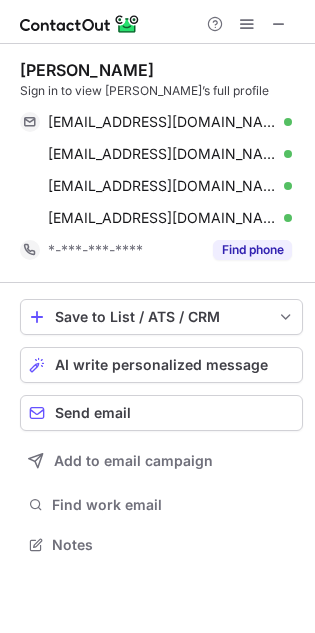 click on "Tasha Dyson" at bounding box center [87, 70] 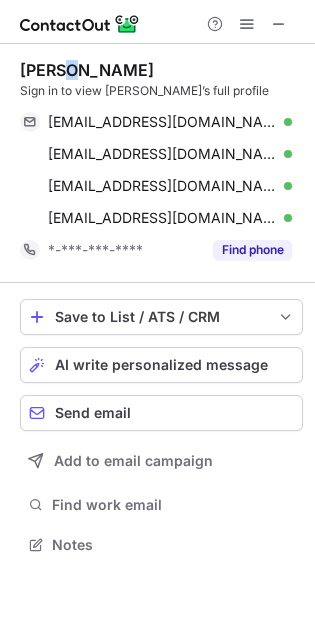 click on "Tasha Dyson" at bounding box center [87, 70] 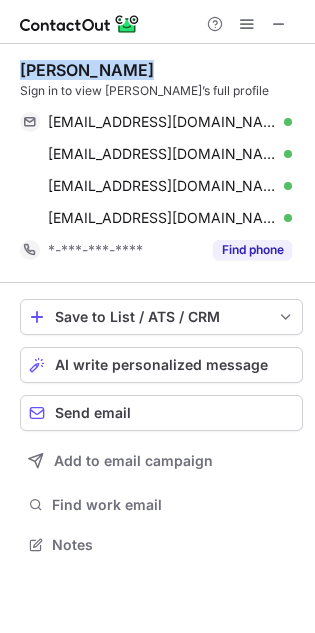 click on "Tasha Dyson" at bounding box center [87, 70] 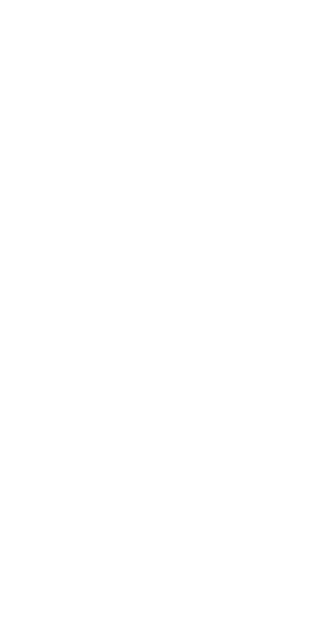 scroll, scrollTop: 0, scrollLeft: 0, axis: both 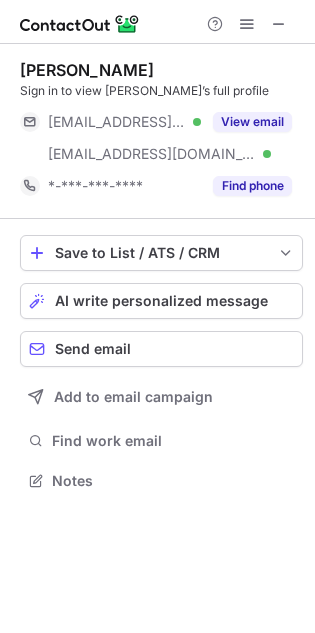 drag, startPoint x: 213, startPoint y: 99, endPoint x: 205, endPoint y: 92, distance: 10.630146 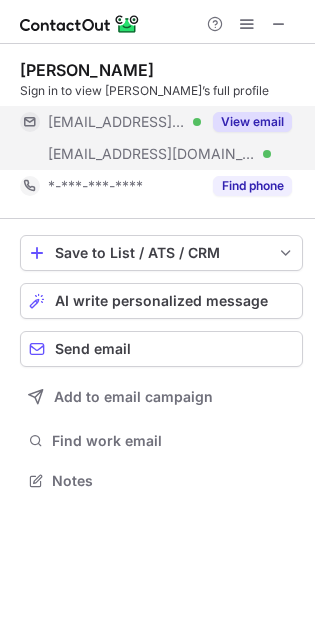 click on "View email" at bounding box center [252, 122] 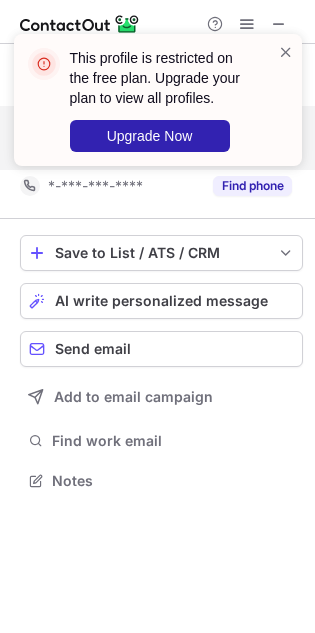 click on "This profile is restricted on the free plan. Upgrade your plan to view all profiles. Upgrade Now" at bounding box center [158, 100] 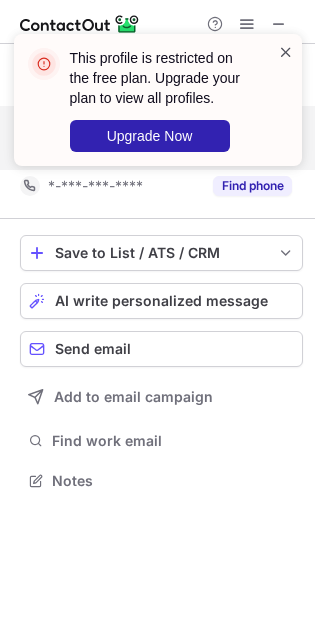 click at bounding box center [286, 52] 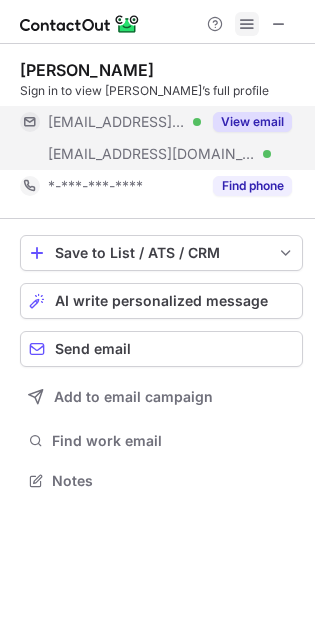 click at bounding box center [247, 24] 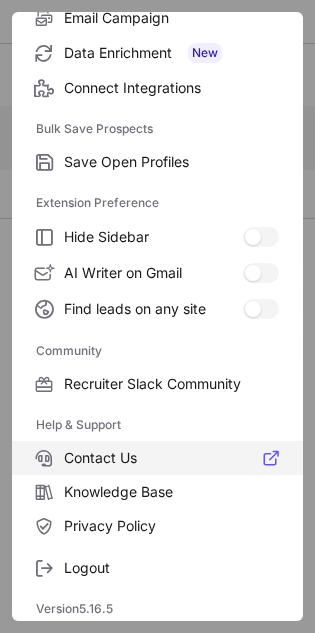 scroll, scrollTop: 273, scrollLeft: 0, axis: vertical 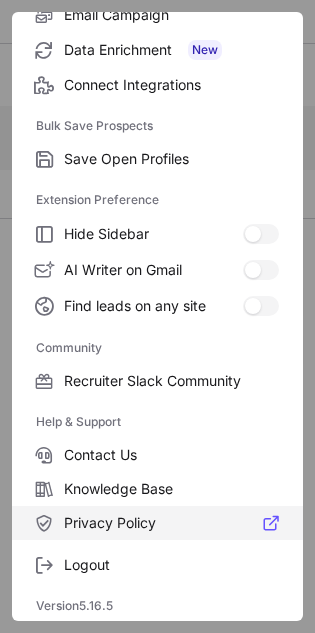 click on "Privacy Policy" at bounding box center (171, 523) 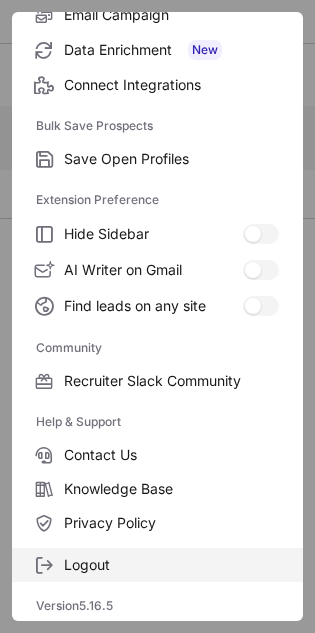 click on "Logout" at bounding box center (171, 565) 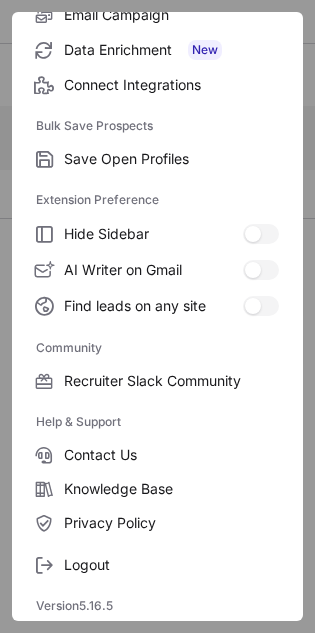 scroll, scrollTop: 0, scrollLeft: 0, axis: both 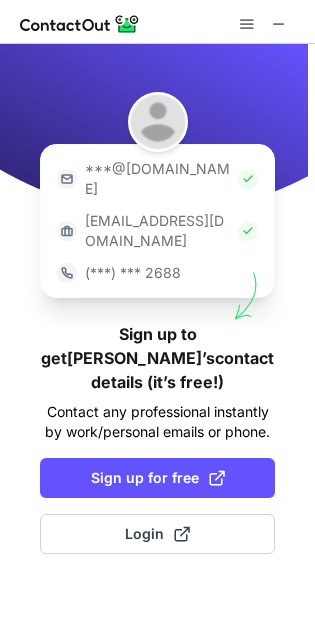 click on "***@[DOMAIN_NAME] [EMAIL_ADDRESS][DOMAIN_NAME] (***) *** 2688 Sign up to get  [PERSON_NAME]’s  contact details (it’s free!) Contact any professional instantly by work/personal emails or phone. Sign up for free Login" at bounding box center [157, 338] 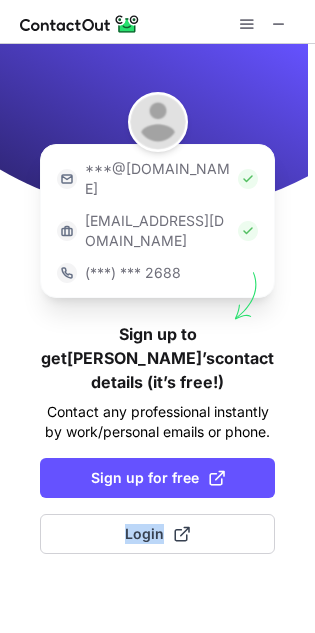 click on "***@[DOMAIN_NAME] [EMAIL_ADDRESS][DOMAIN_NAME] (***) *** 2688 Sign up to get  [PERSON_NAME]’s  contact details (it’s free!) Contact any professional instantly by work/personal emails or phone. Sign up for free Login" at bounding box center (157, 338) 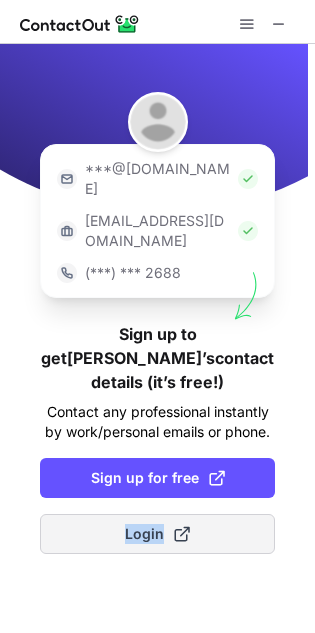 click on "Login" at bounding box center [157, 534] 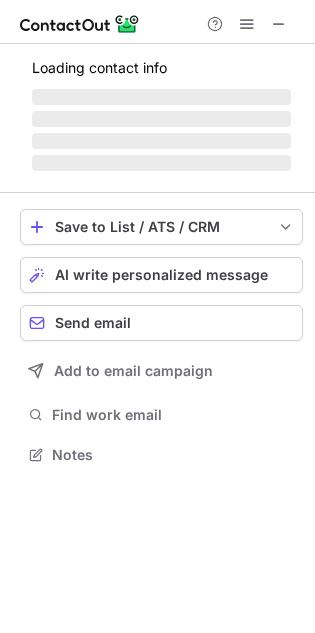 scroll, scrollTop: 12, scrollLeft: 9, axis: both 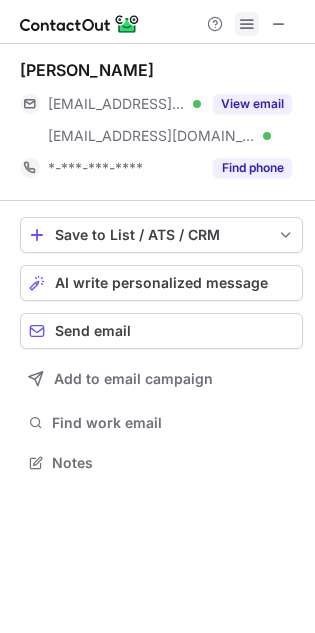 click at bounding box center (247, 24) 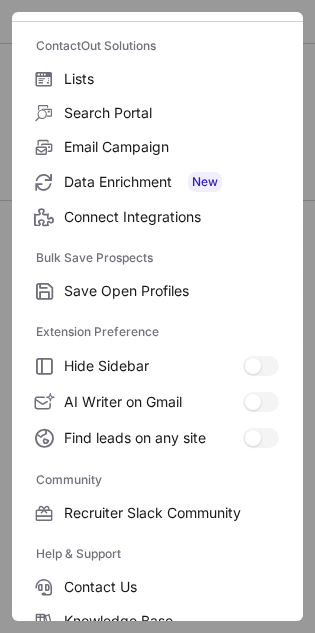 scroll, scrollTop: 273, scrollLeft: 0, axis: vertical 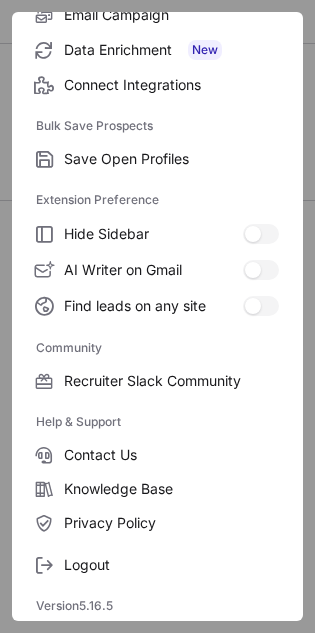 click on "Logout" at bounding box center (157, 561) 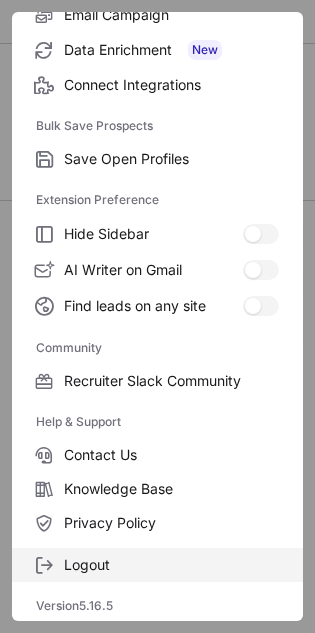 click on "Logout" at bounding box center (171, 565) 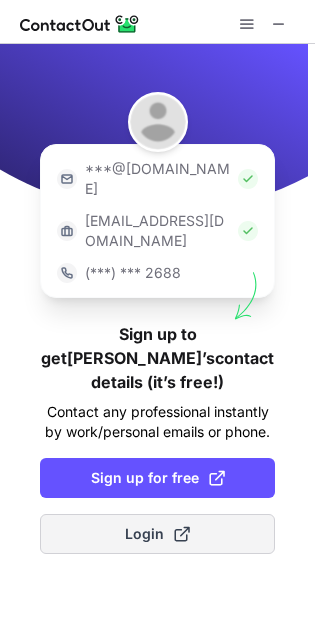 click on "Login" at bounding box center (157, 534) 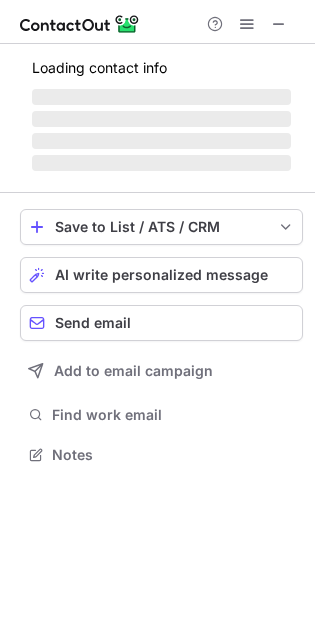 scroll, scrollTop: 12, scrollLeft: 9, axis: both 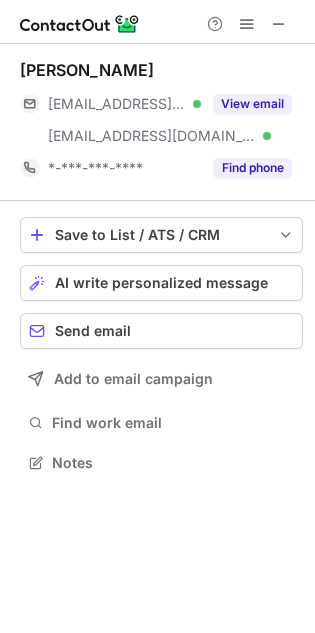 click on "View email" at bounding box center [252, 104] 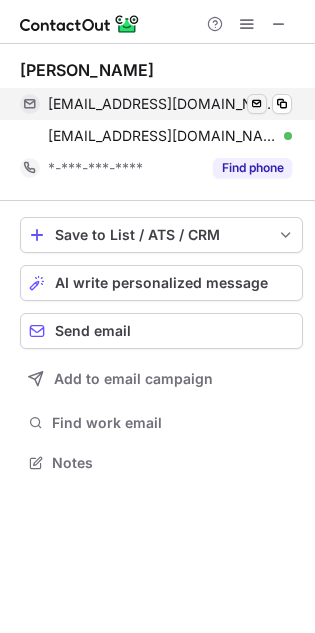 drag, startPoint x: 286, startPoint y: 86, endPoint x: 265, endPoint y: 95, distance: 22.847319 